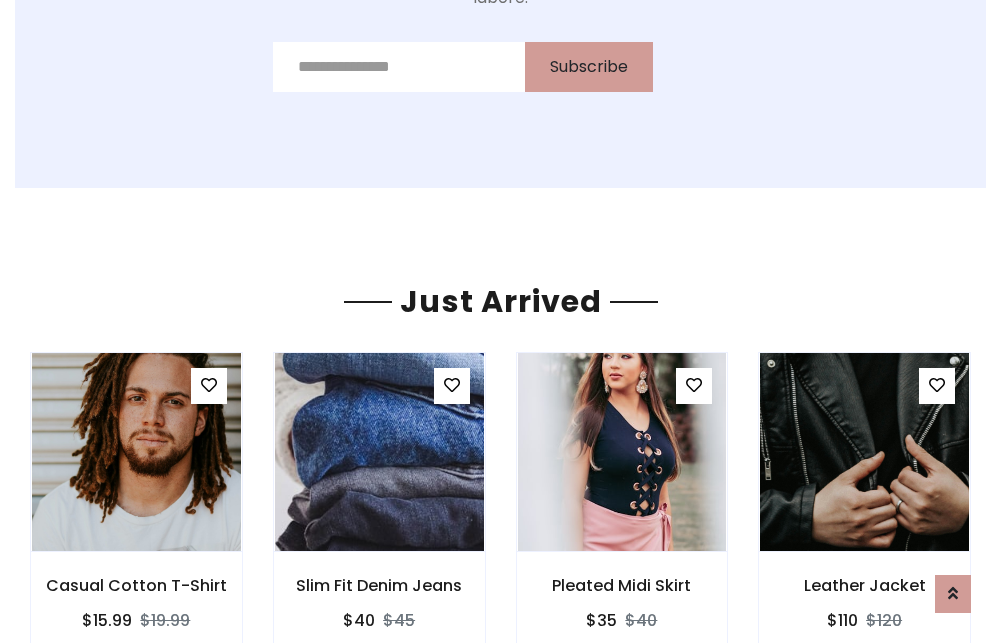 scroll, scrollTop: 2092, scrollLeft: 0, axis: vertical 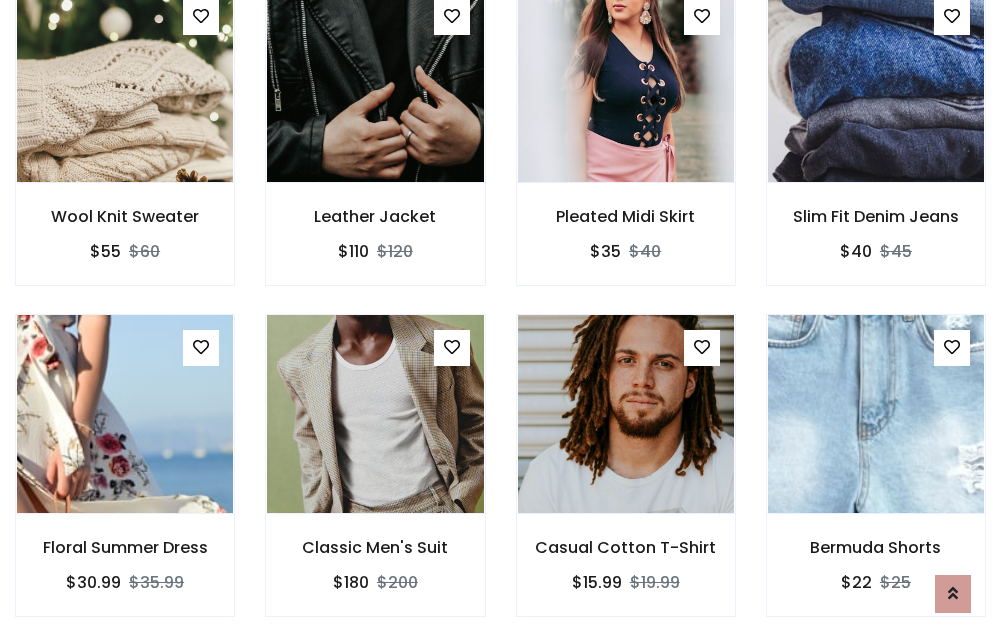 click on "Casual Cotton T-Shirt
$15.99
$19.99" at bounding box center (626, 479) 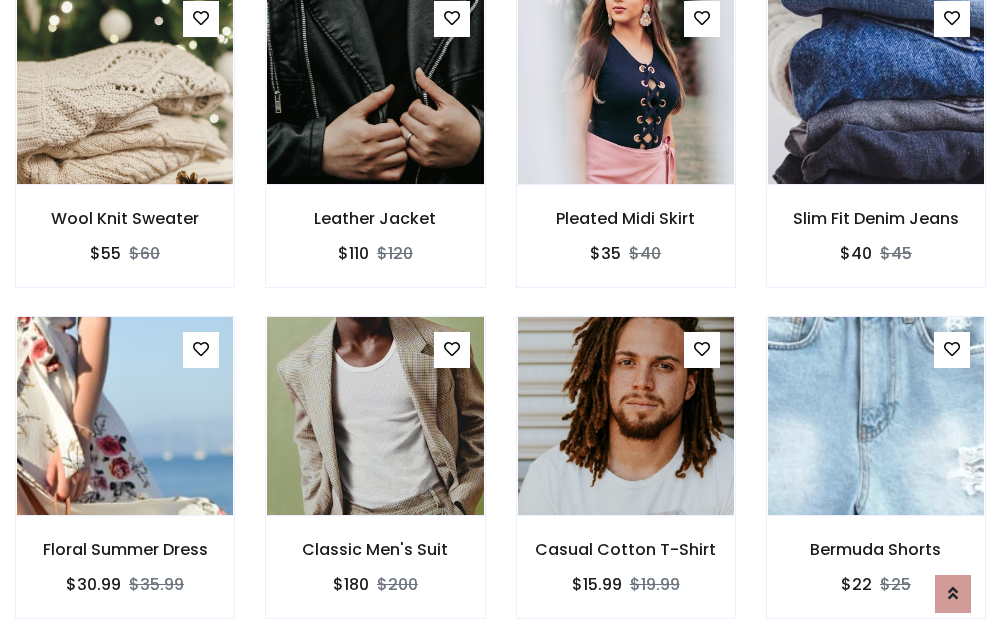 click on "Casual Cotton T-Shirt
$15.99
$19.99" at bounding box center [626, 481] 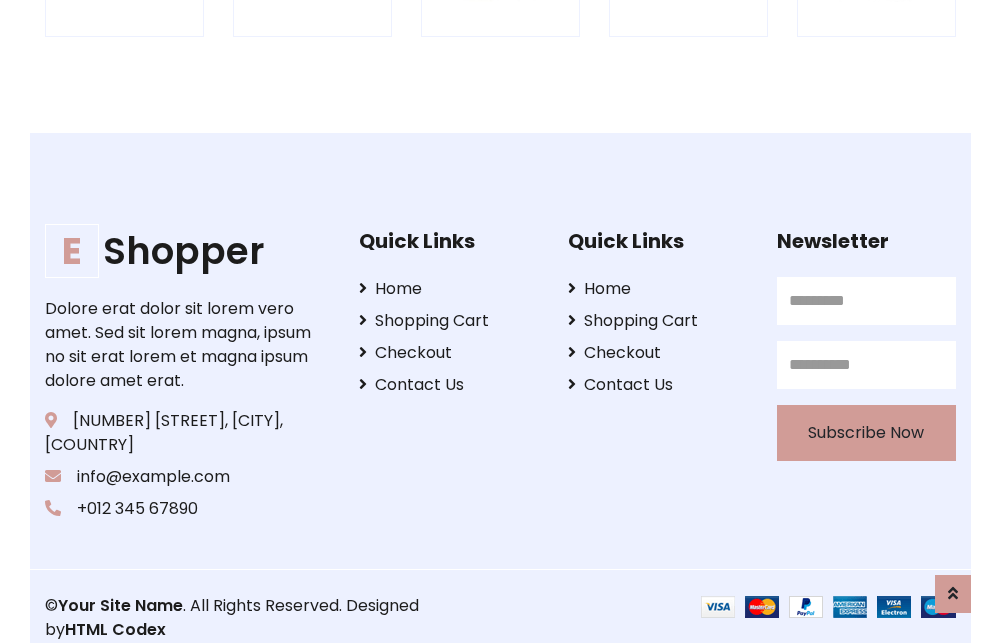 scroll, scrollTop: 3807, scrollLeft: 0, axis: vertical 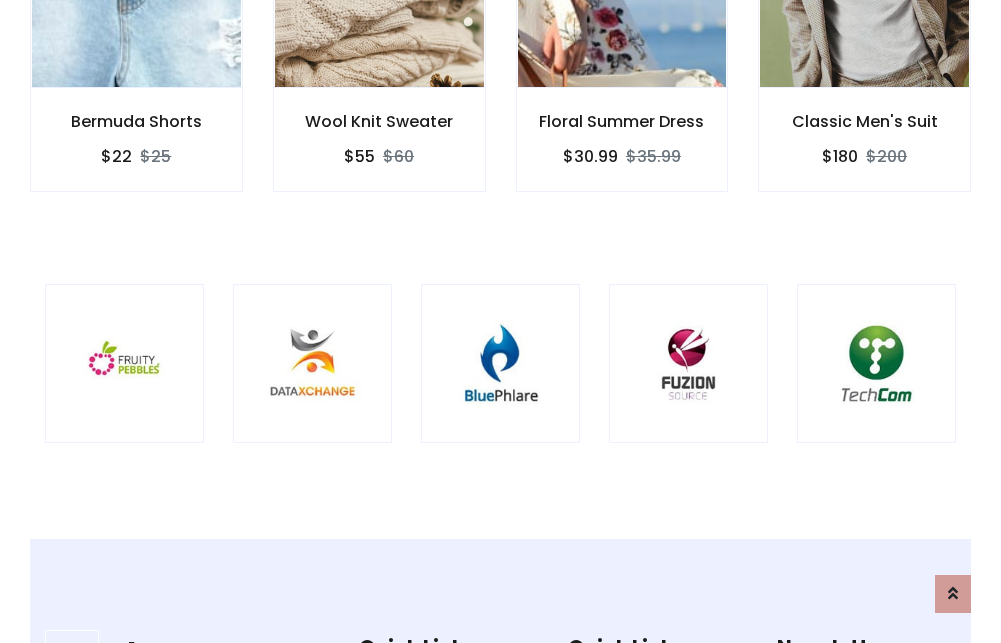 click at bounding box center (500, 363) 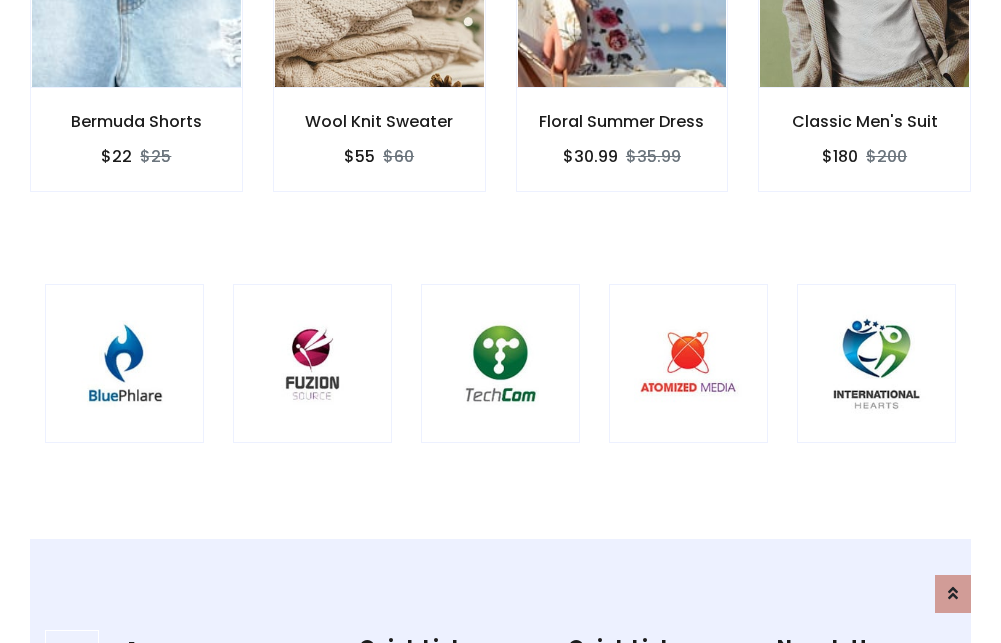 click at bounding box center (500, 363) 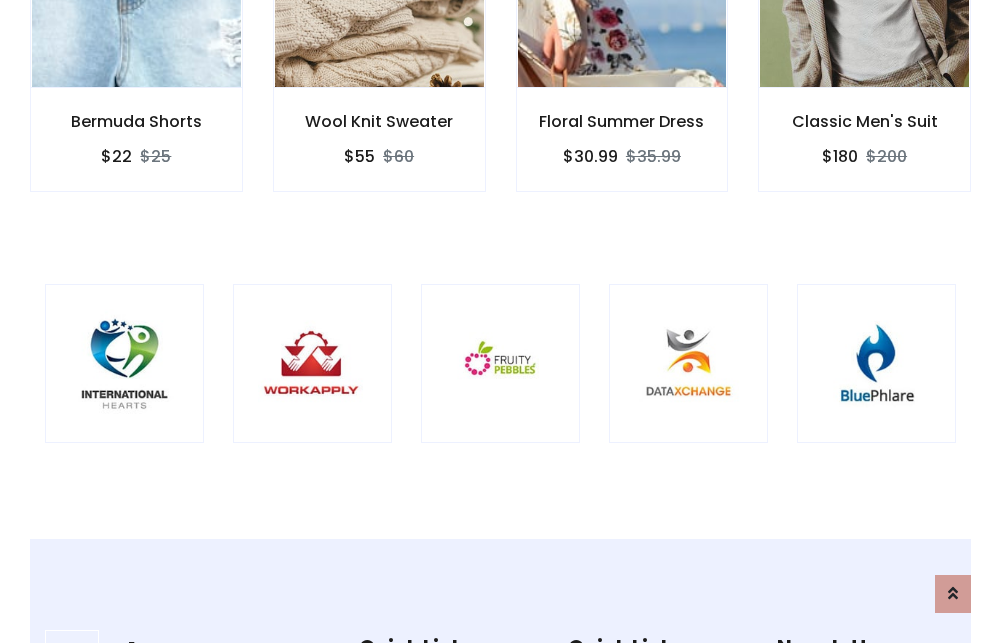 click at bounding box center (500, 363) 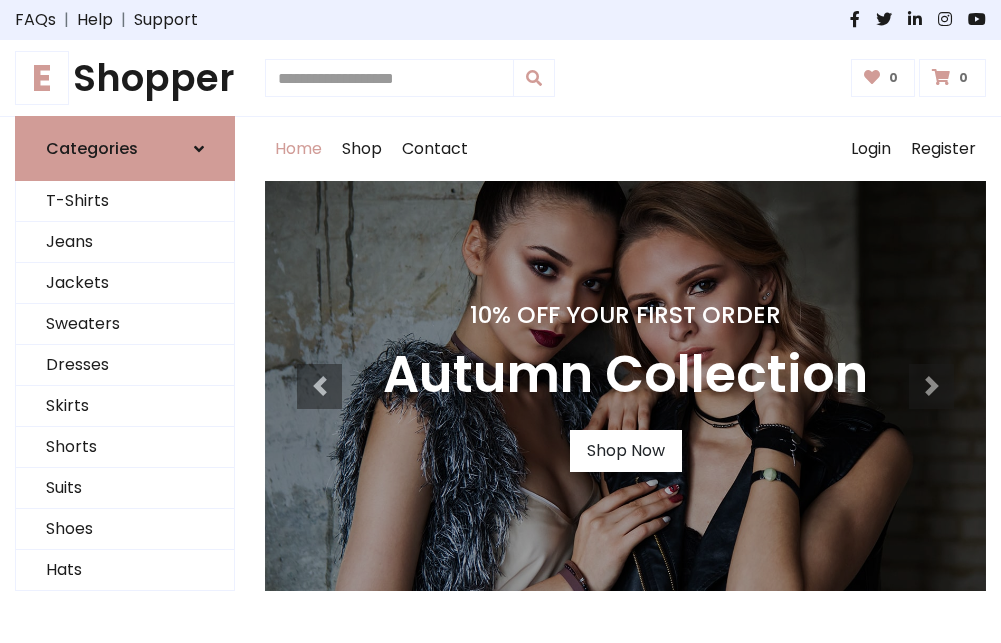 scroll, scrollTop: 0, scrollLeft: 0, axis: both 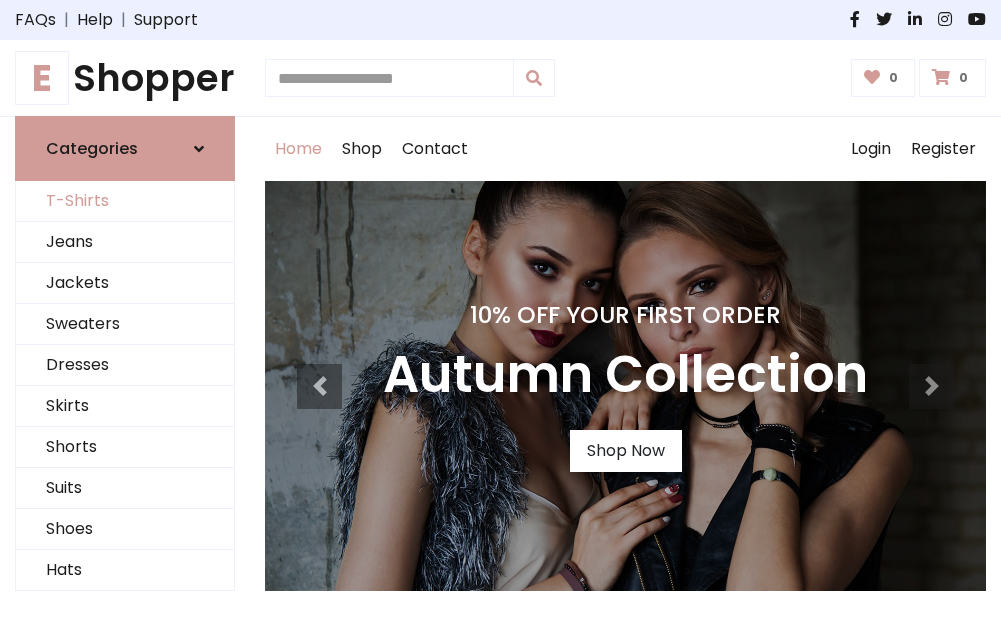 click on "T-Shirts" at bounding box center (125, 201) 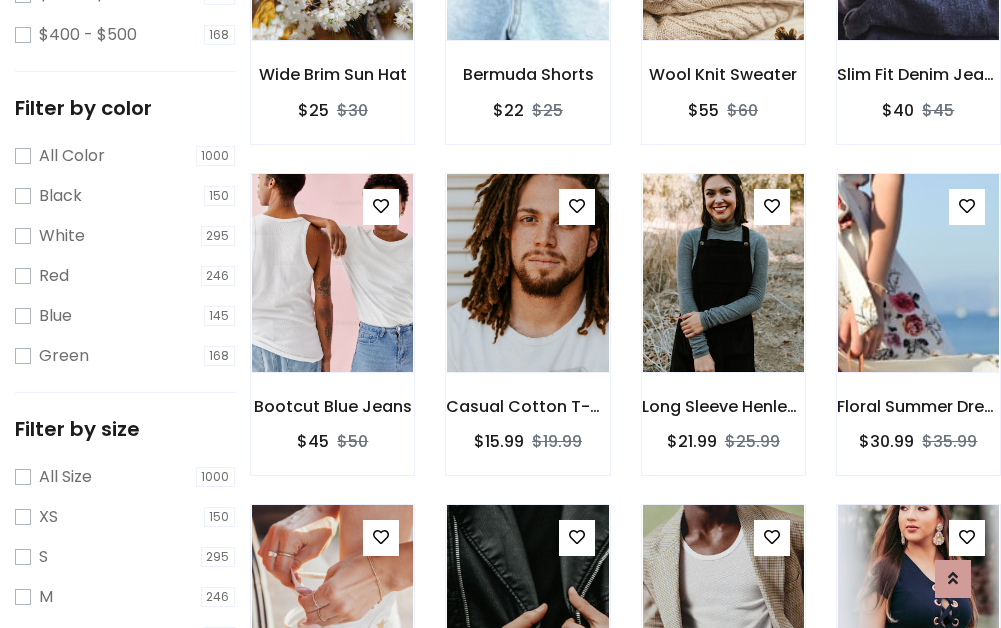 scroll, scrollTop: 701, scrollLeft: 0, axis: vertical 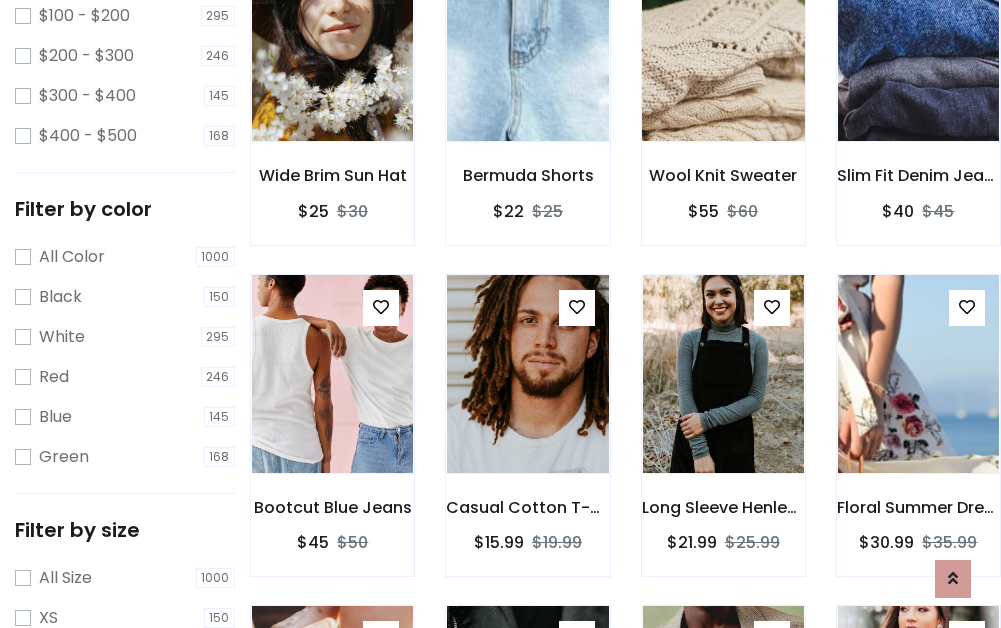 click at bounding box center (723, 42) 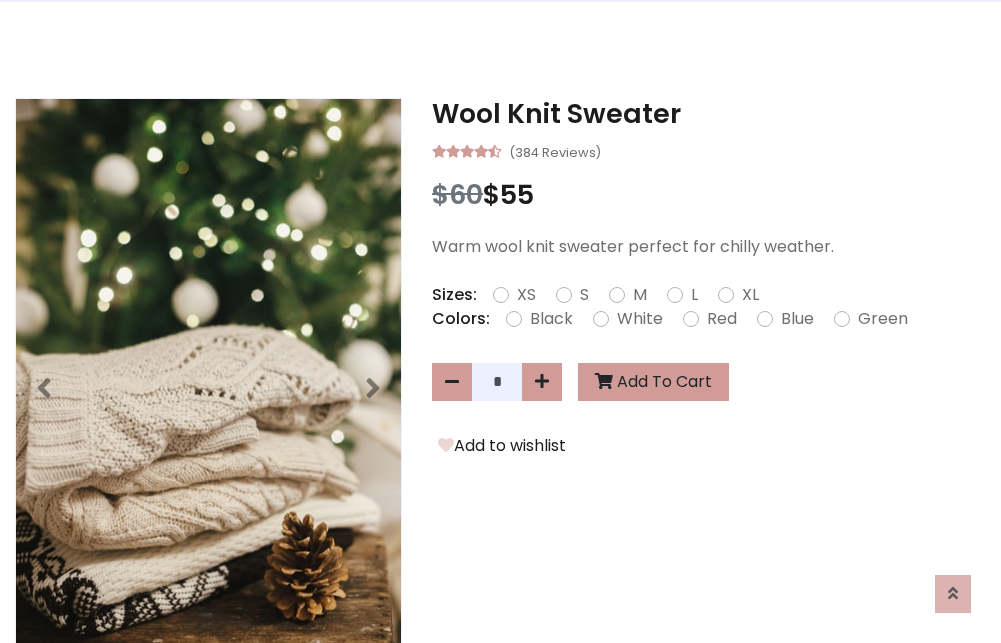 scroll, scrollTop: 0, scrollLeft: 0, axis: both 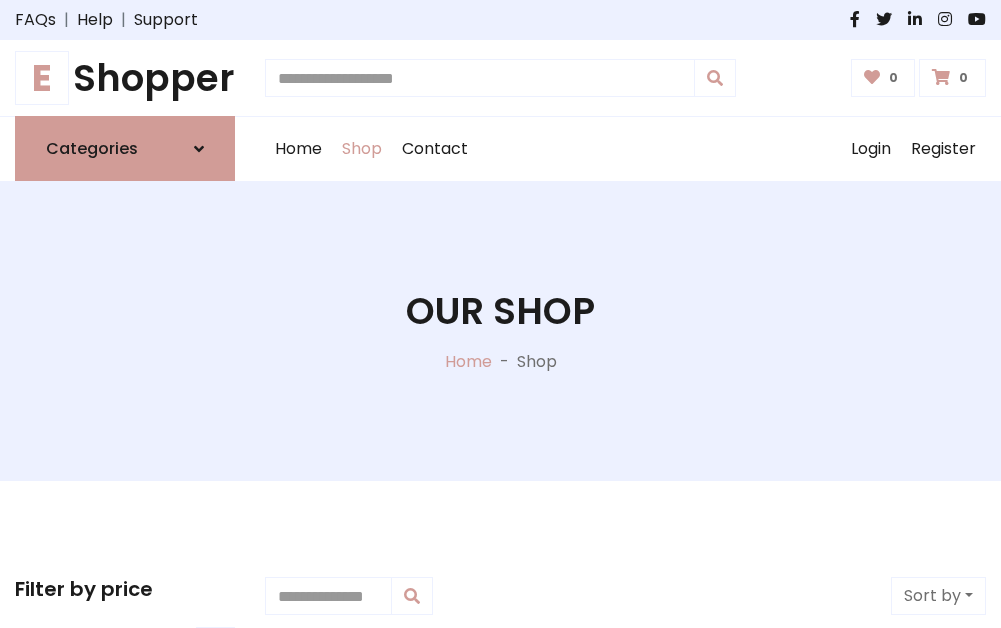 click on "E Shopper" at bounding box center (125, 78) 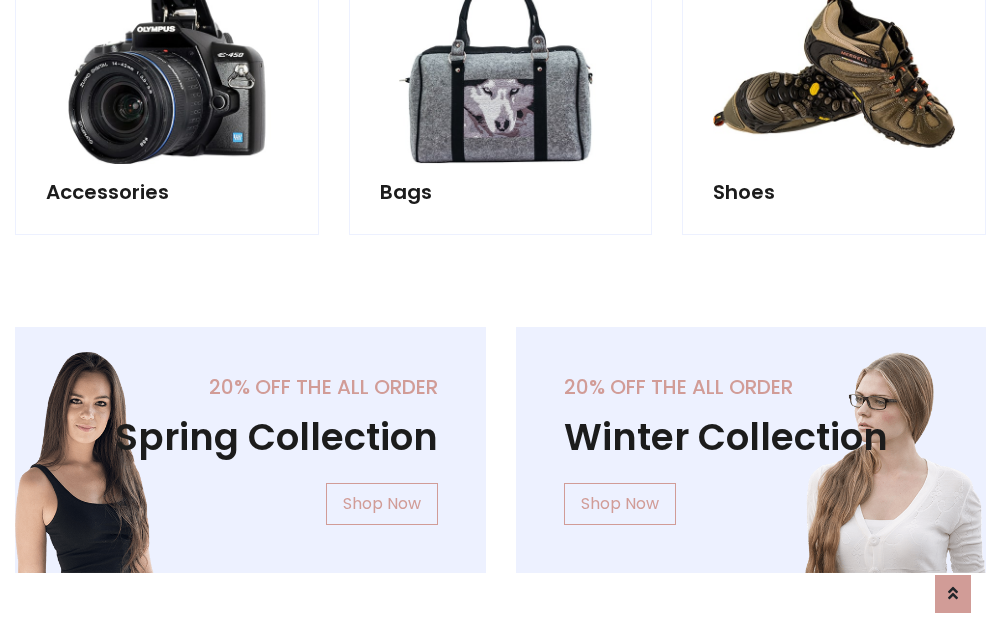 scroll, scrollTop: 1943, scrollLeft: 0, axis: vertical 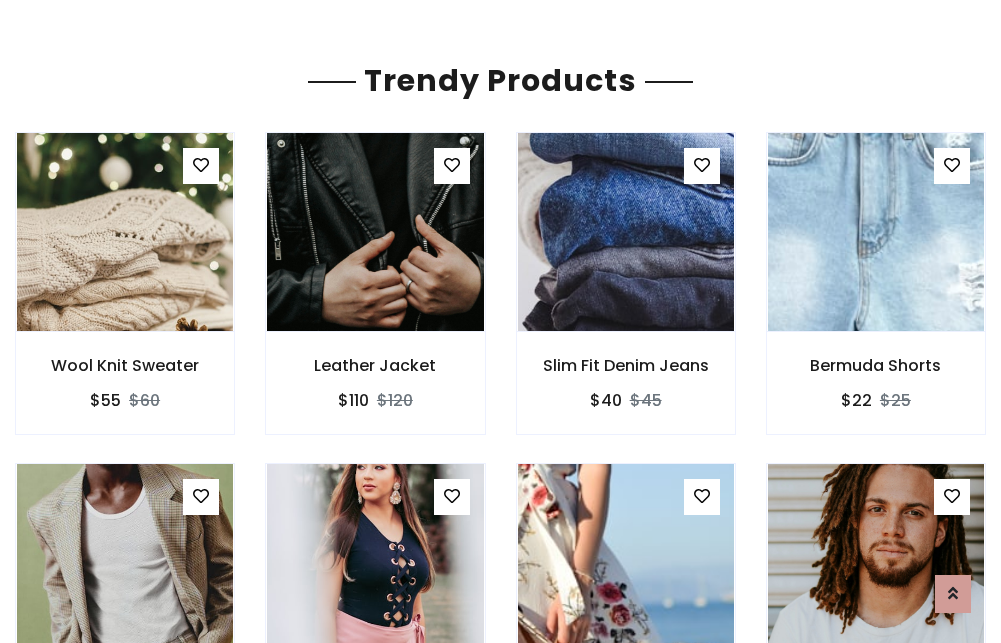 click on "Shop" at bounding box center [362, -1794] 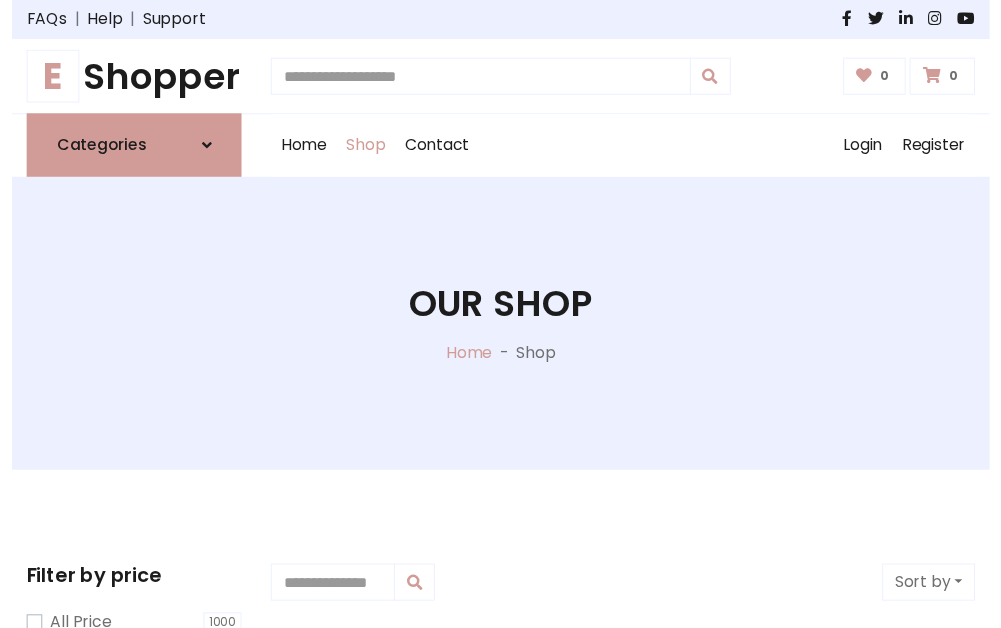scroll, scrollTop: 0, scrollLeft: 0, axis: both 